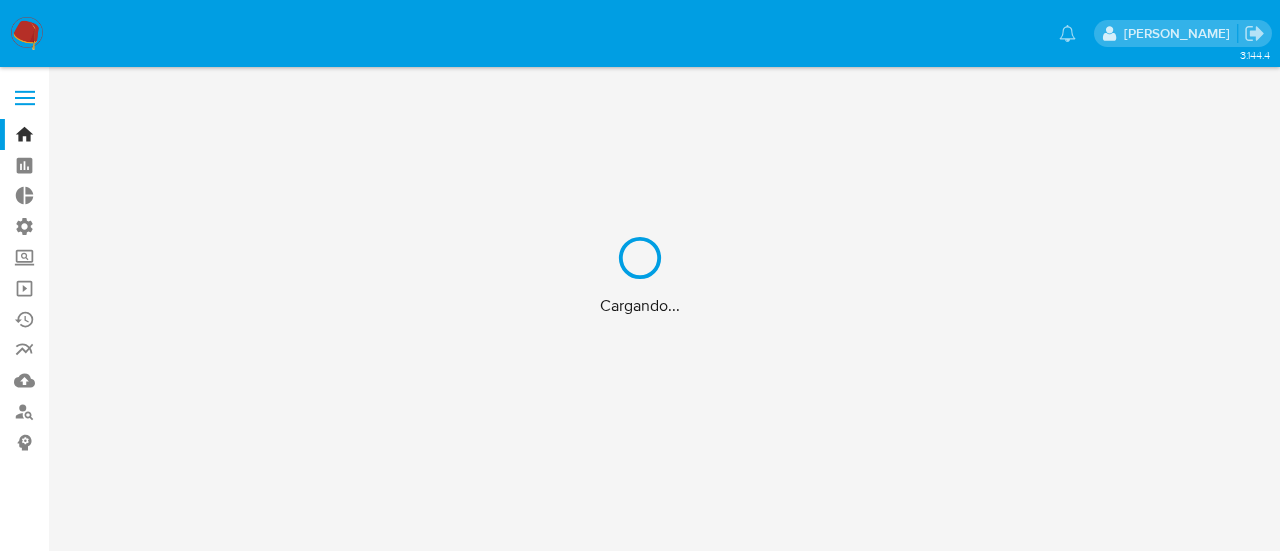 scroll, scrollTop: 0, scrollLeft: 0, axis: both 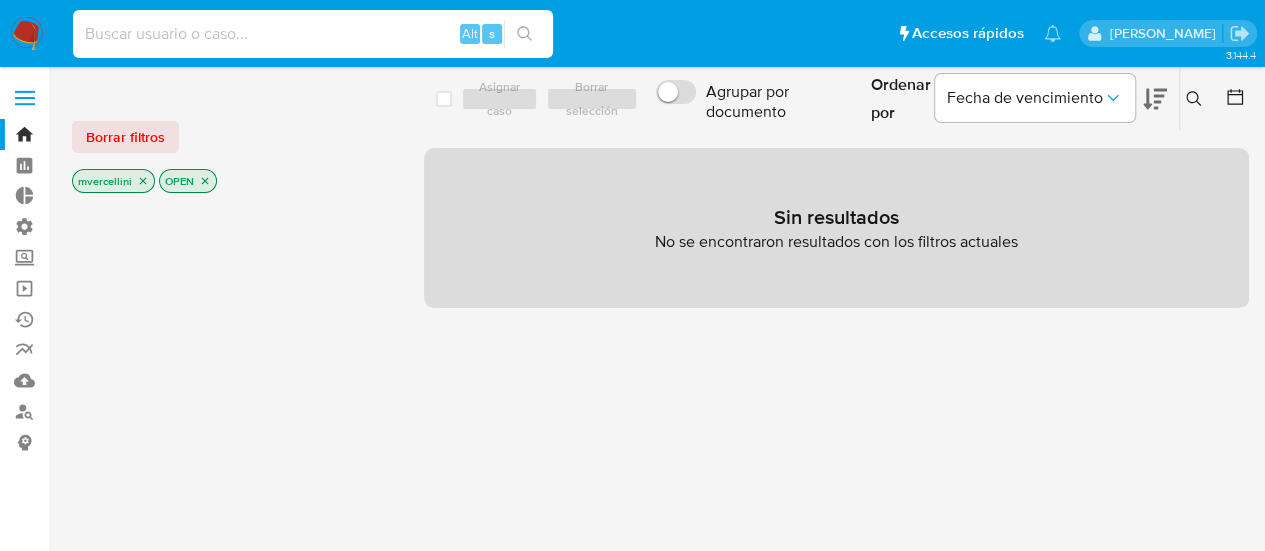 click at bounding box center (313, 34) 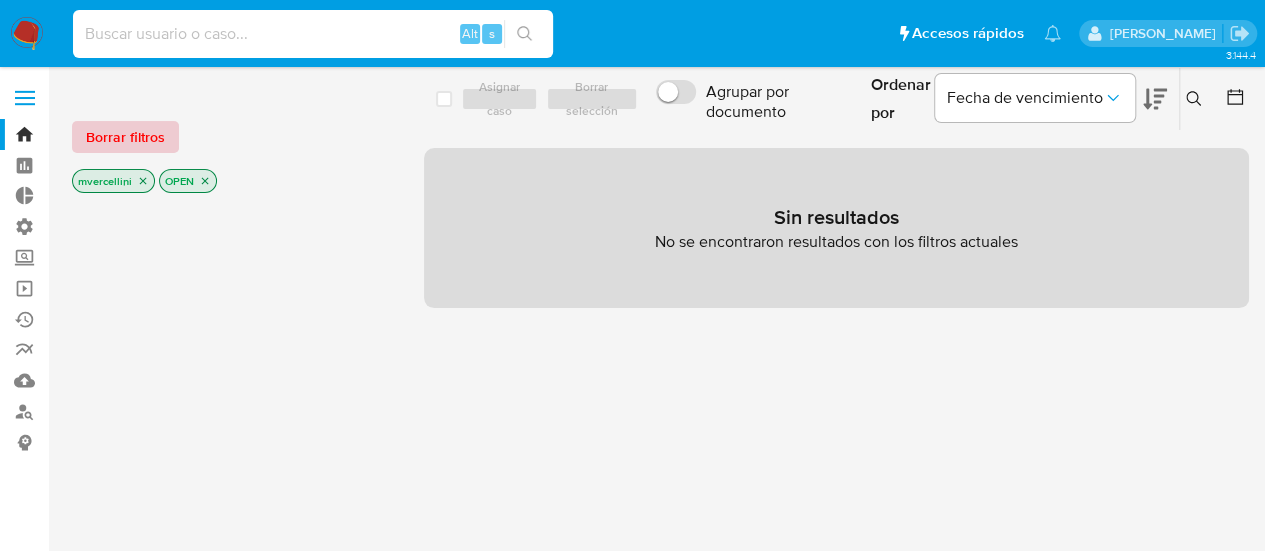 click on "Borrar filtros" at bounding box center [125, 137] 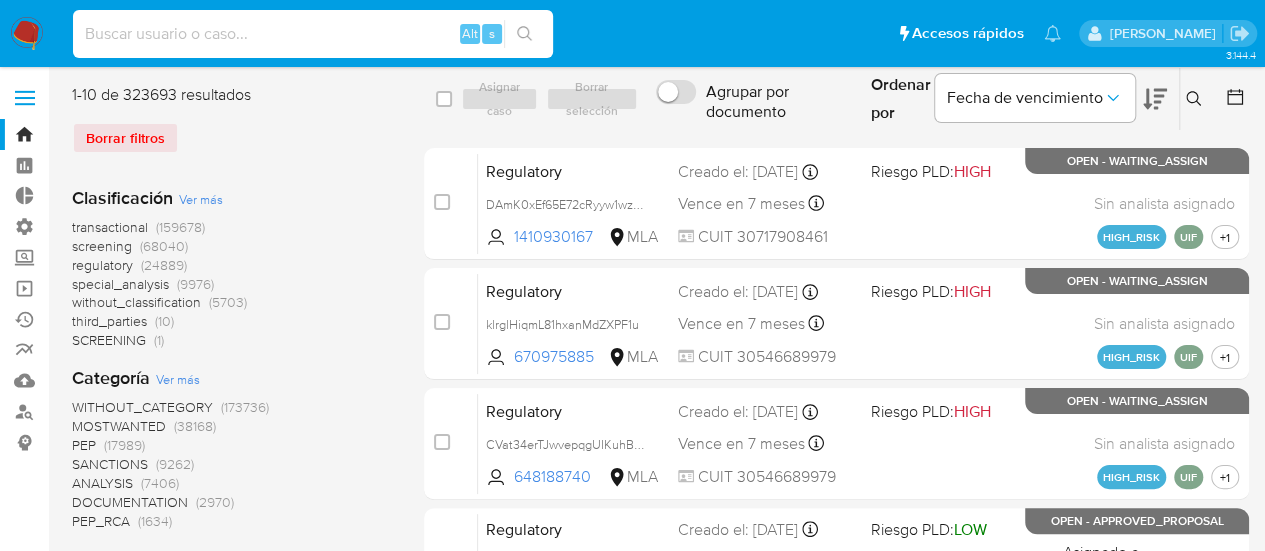 click at bounding box center [313, 34] 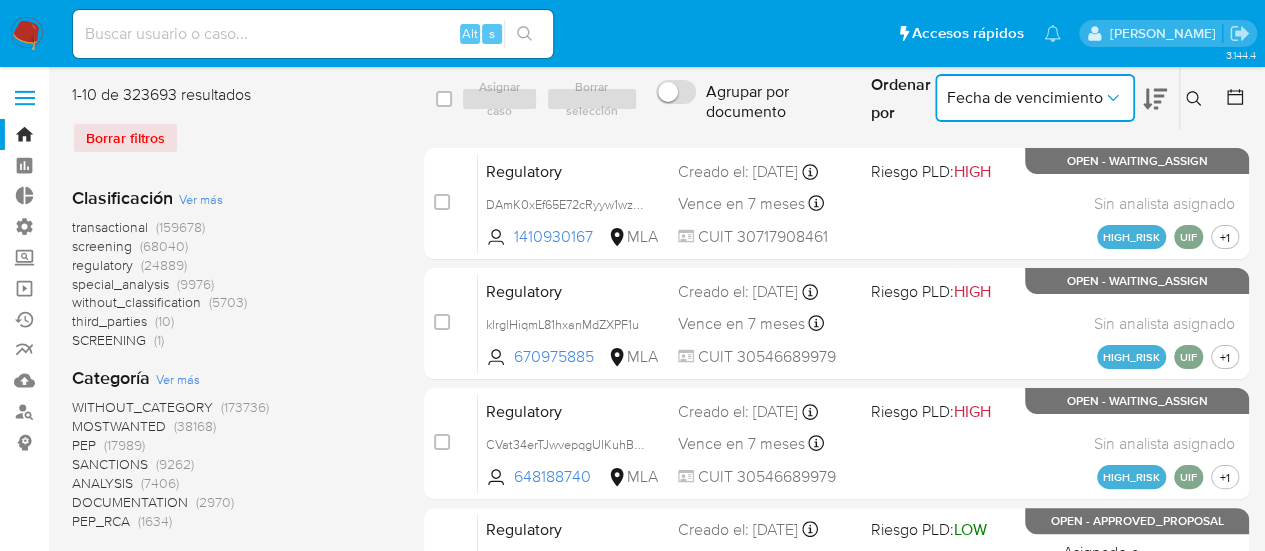 drag, startPoint x: 257, startPoint y: 37, endPoint x: 990, endPoint y: 93, distance: 735.13605 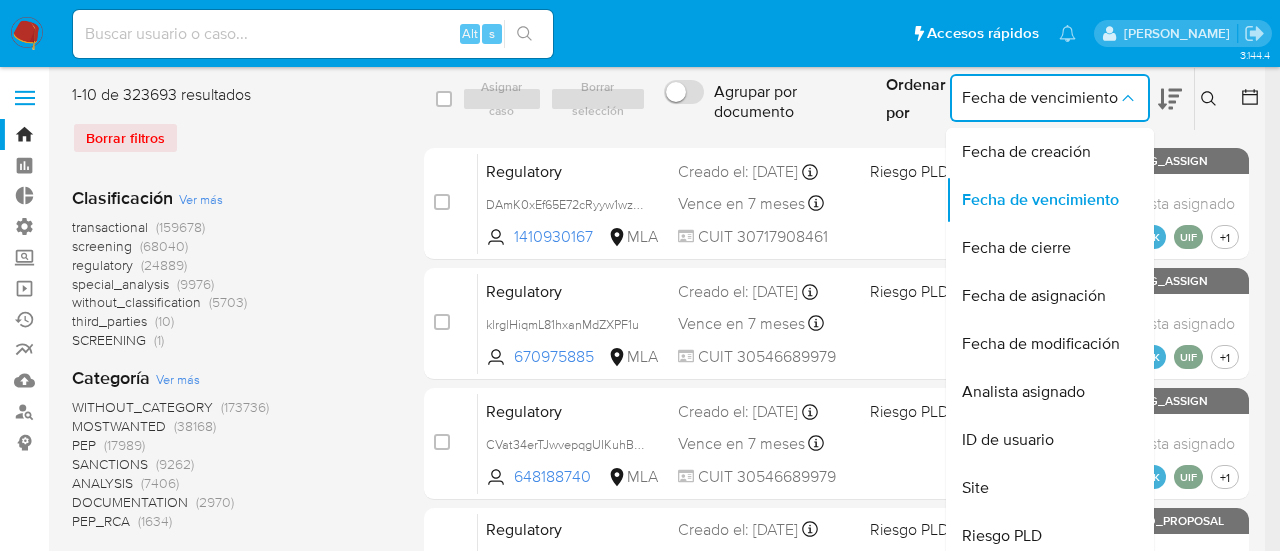 click 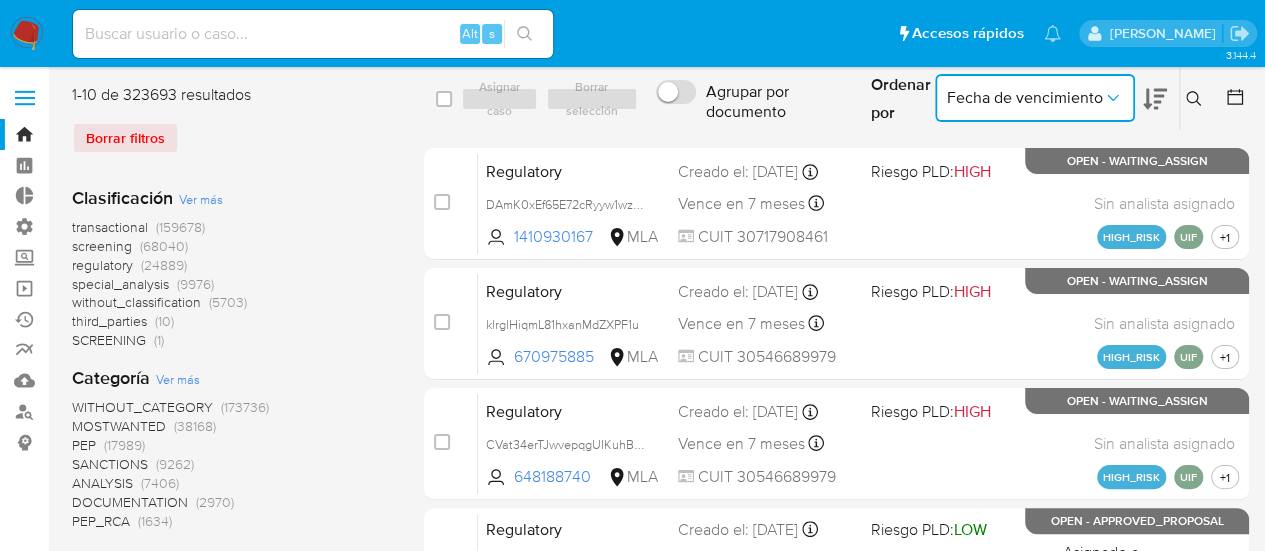 click 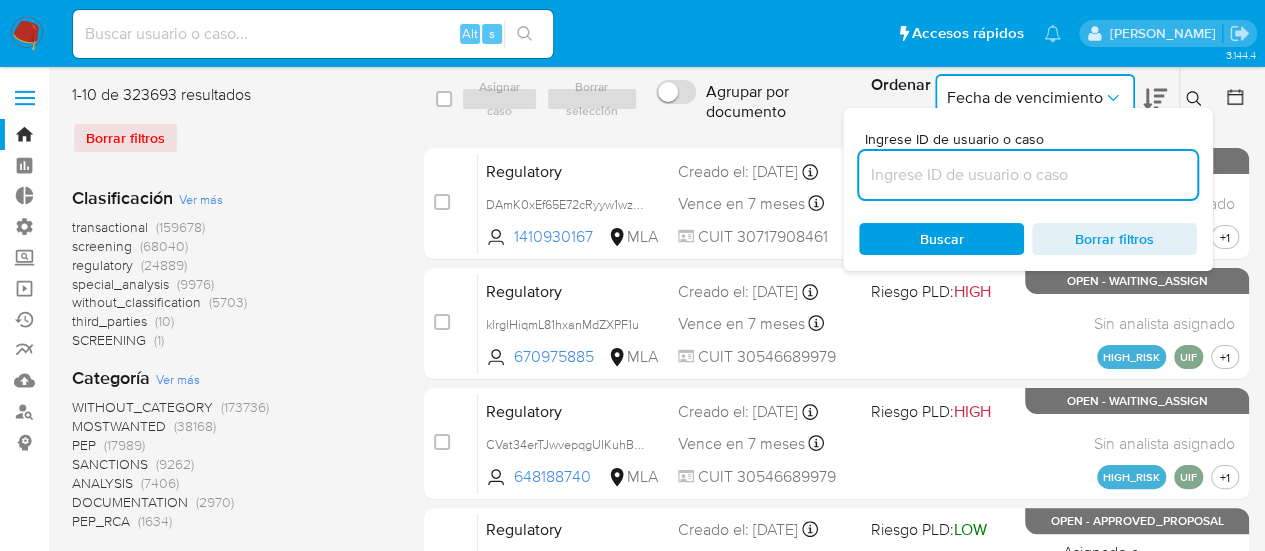click at bounding box center (1028, 175) 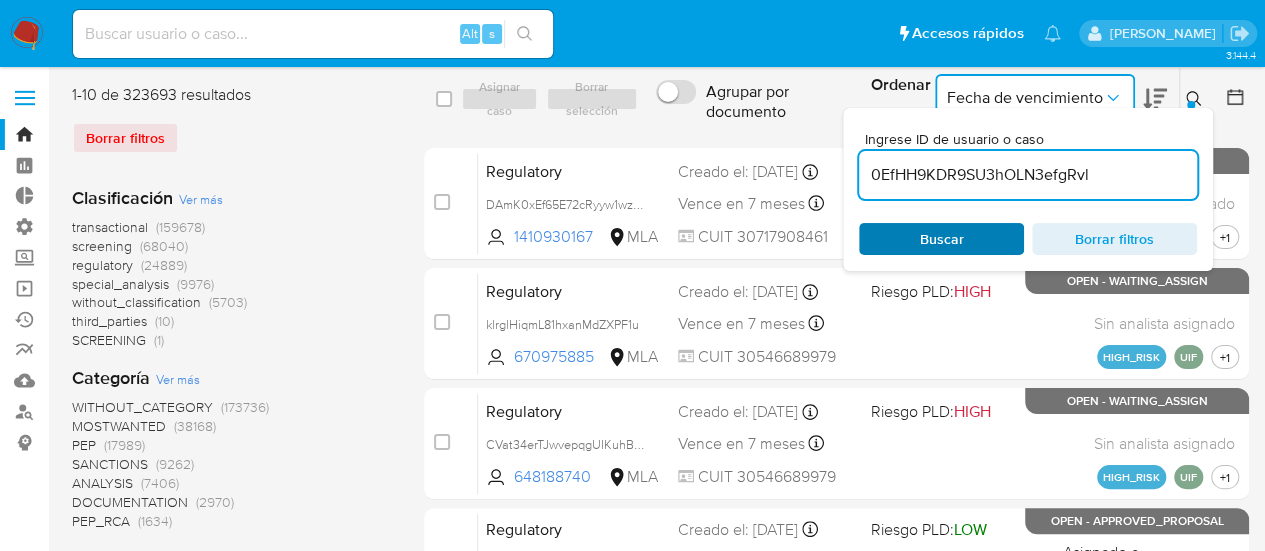 type on "0EfHH9KDR9SU3hOLN3efgRvl" 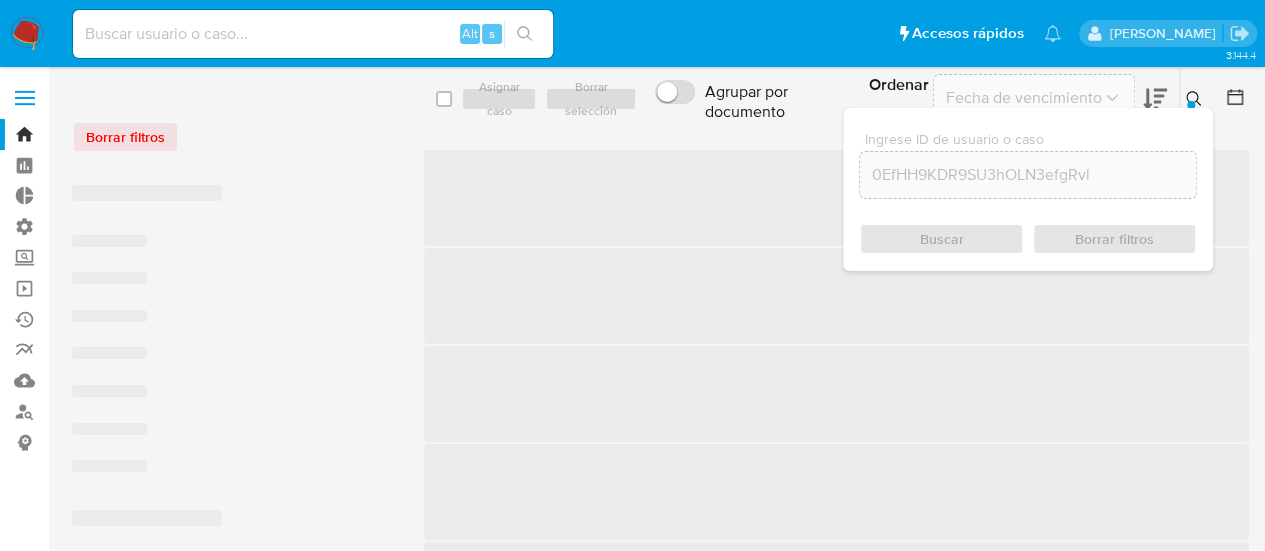 click on "Buscar Borrar filtros" at bounding box center (1028, 239) 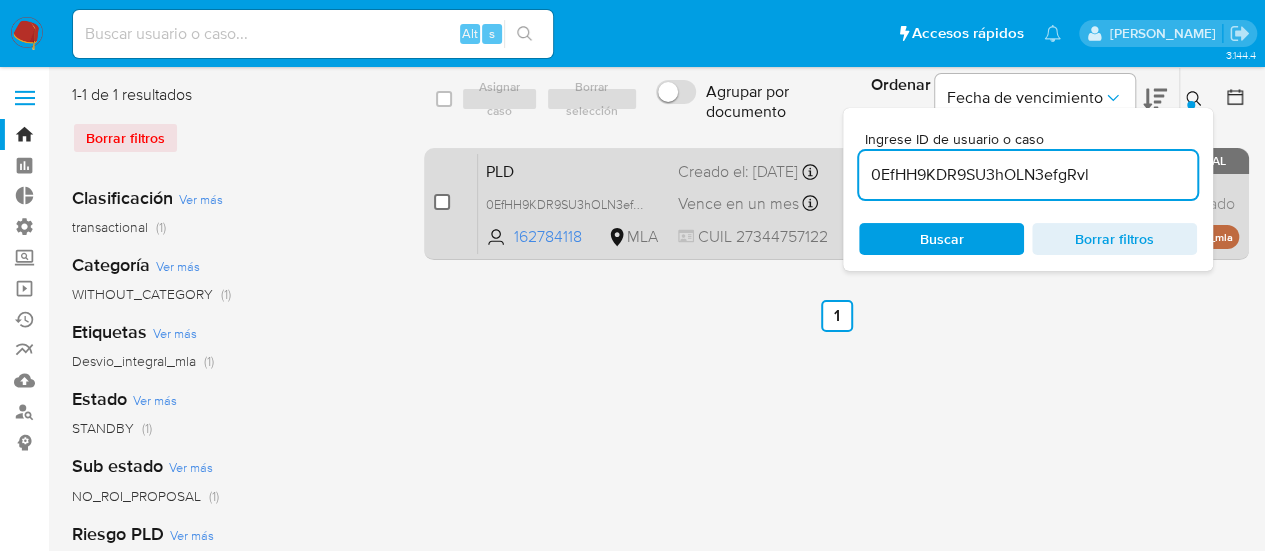 click at bounding box center (442, 202) 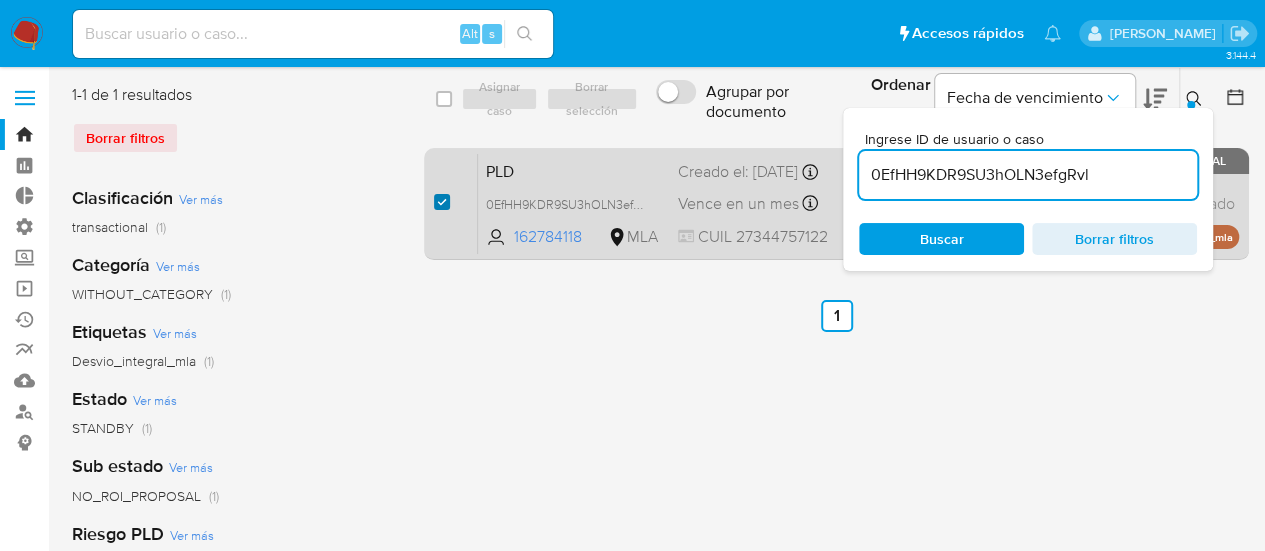 checkbox on "true" 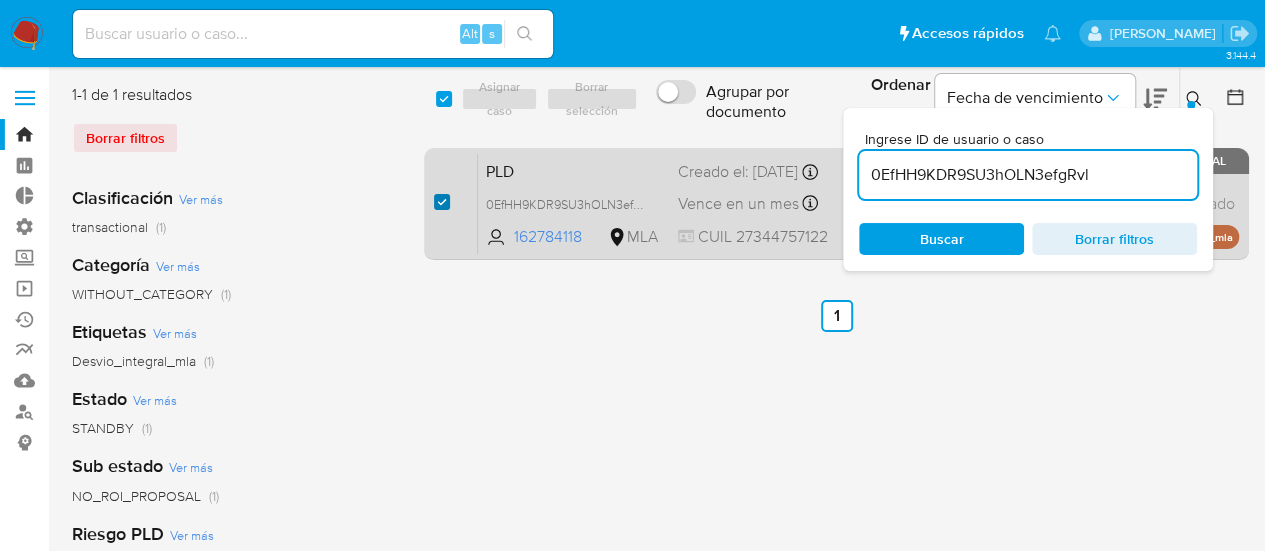 checkbox on "true" 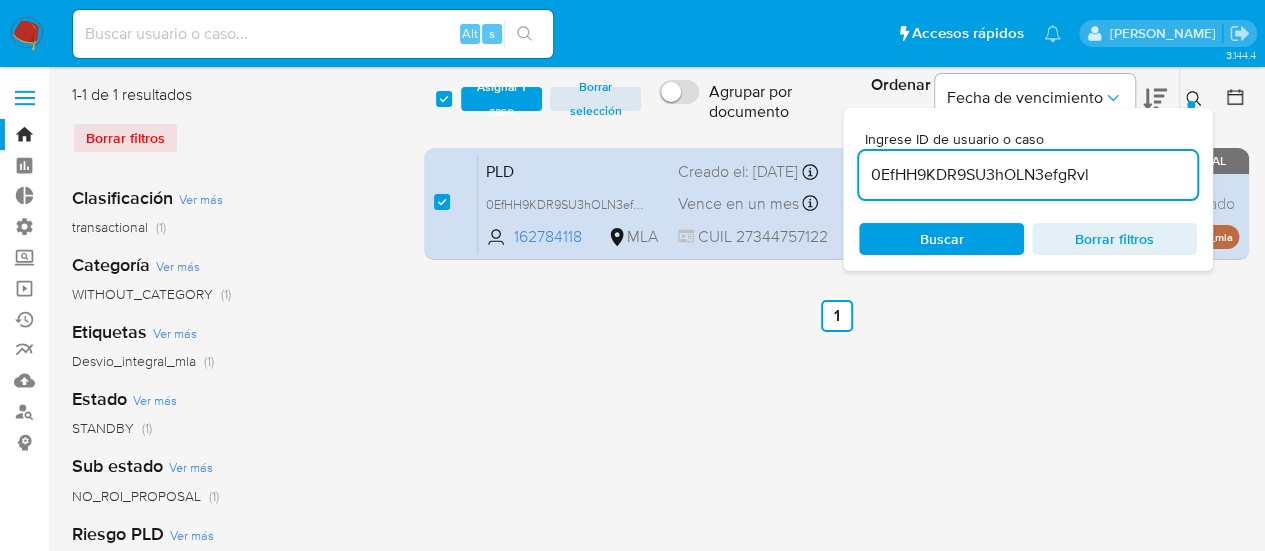 drag, startPoint x: 962, startPoint y: 359, endPoint x: 1064, endPoint y: 367, distance: 102.31325 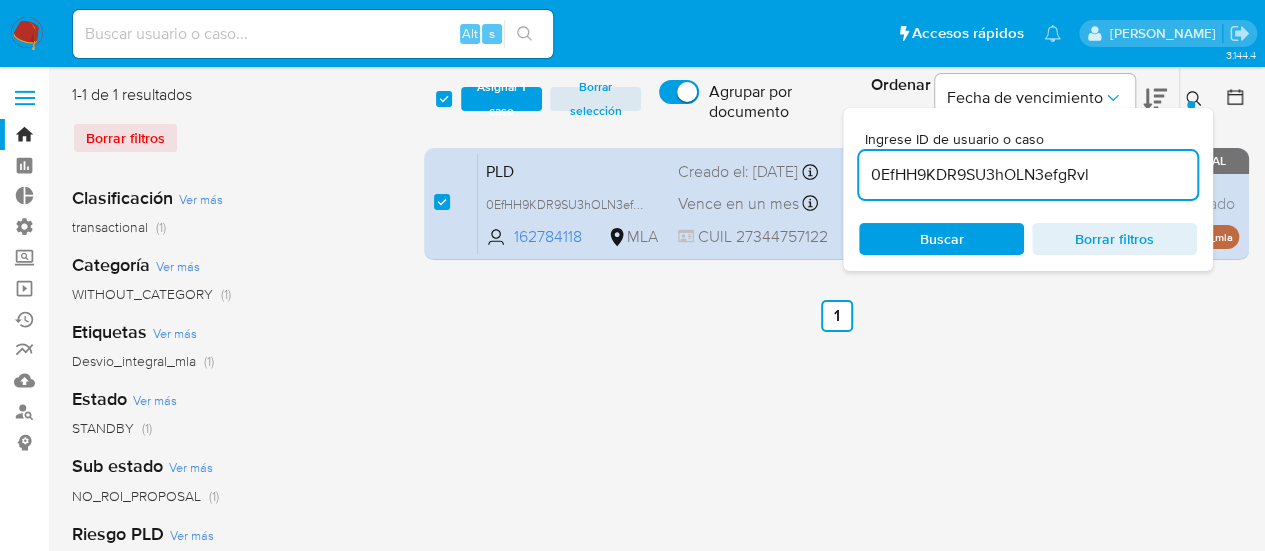 checkbox on "true" 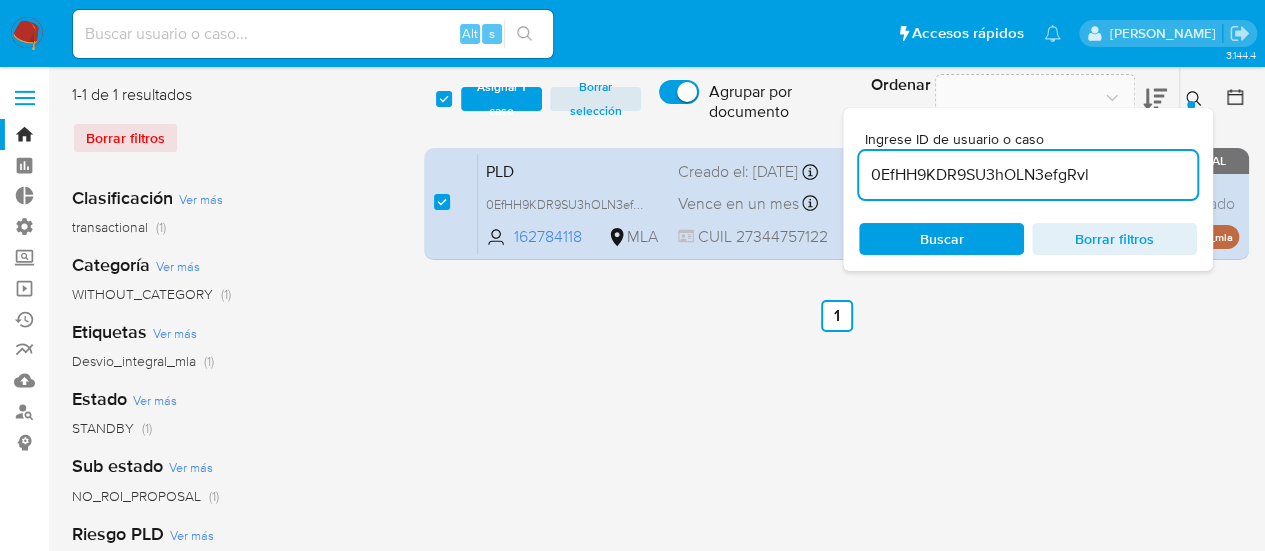 click 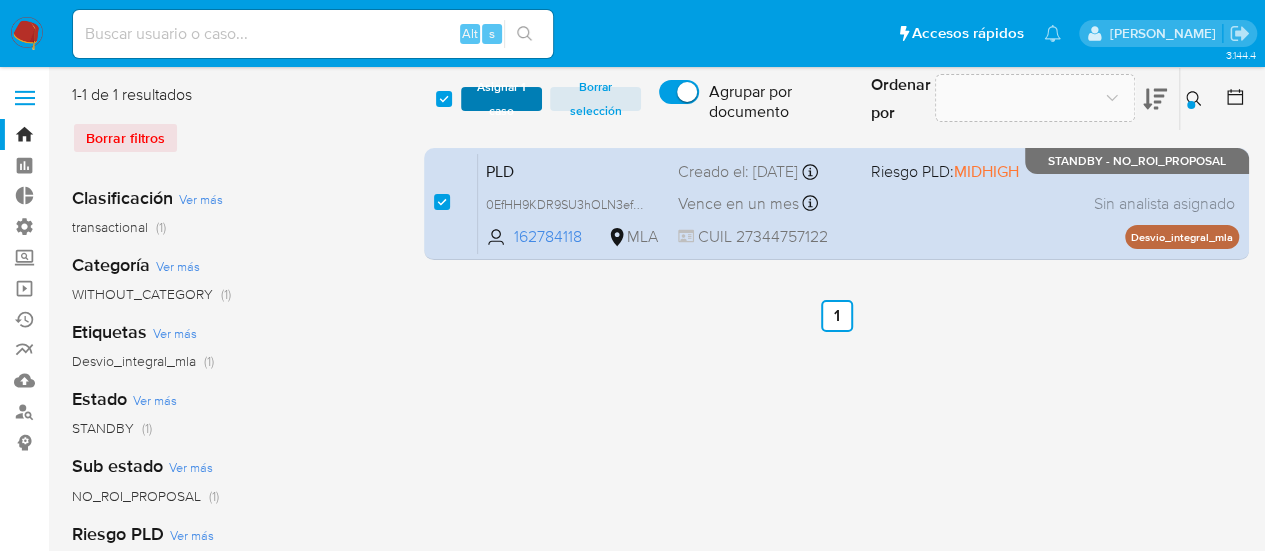 click on "Asignar 1 caso" at bounding box center (502, 99) 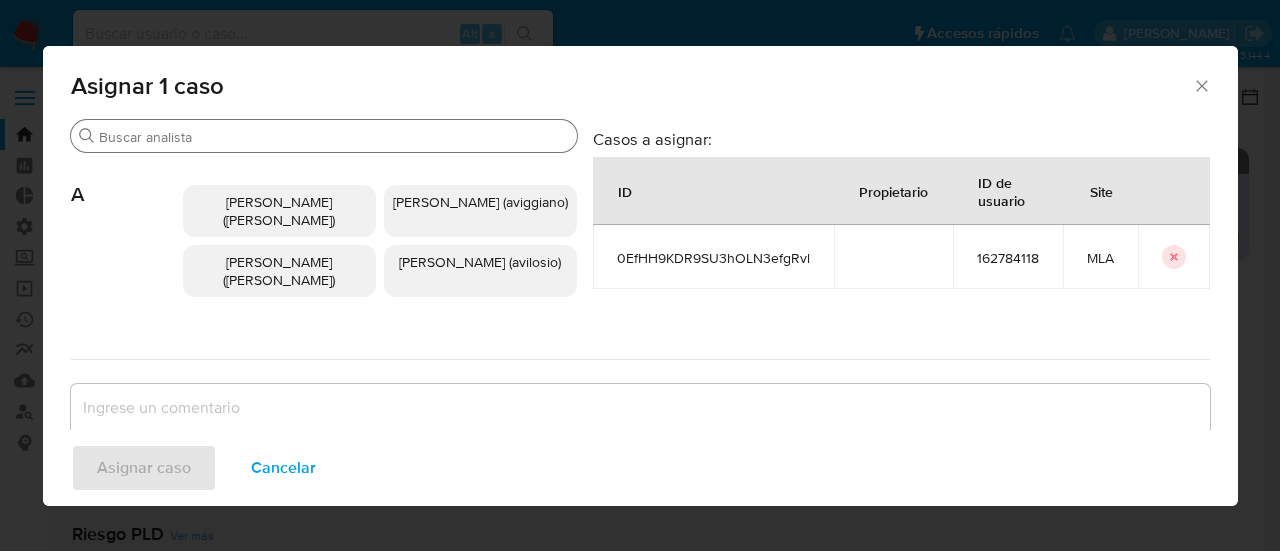 click on "Buscar" at bounding box center [324, 136] 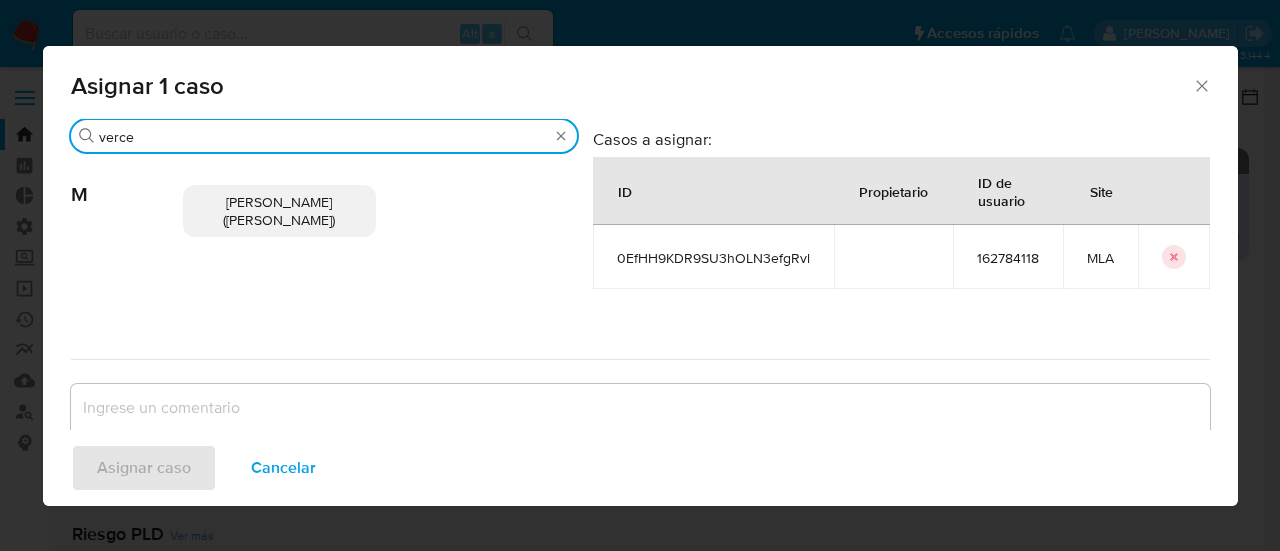 type on "verce" 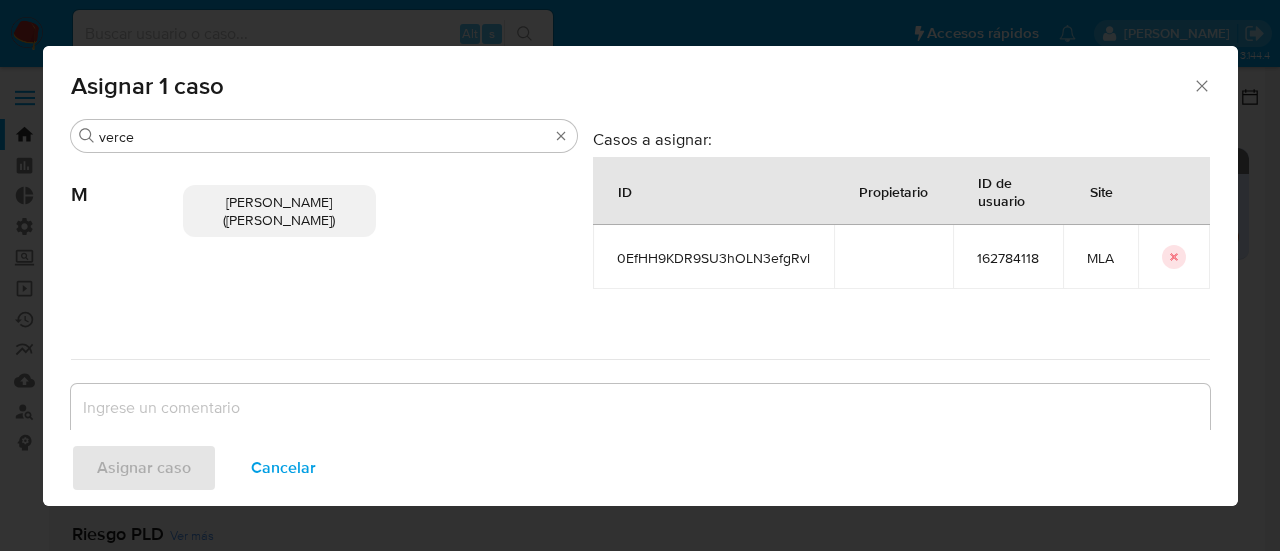 click on "Maria Laura Vercellini (mvercellini)" at bounding box center [279, 211] 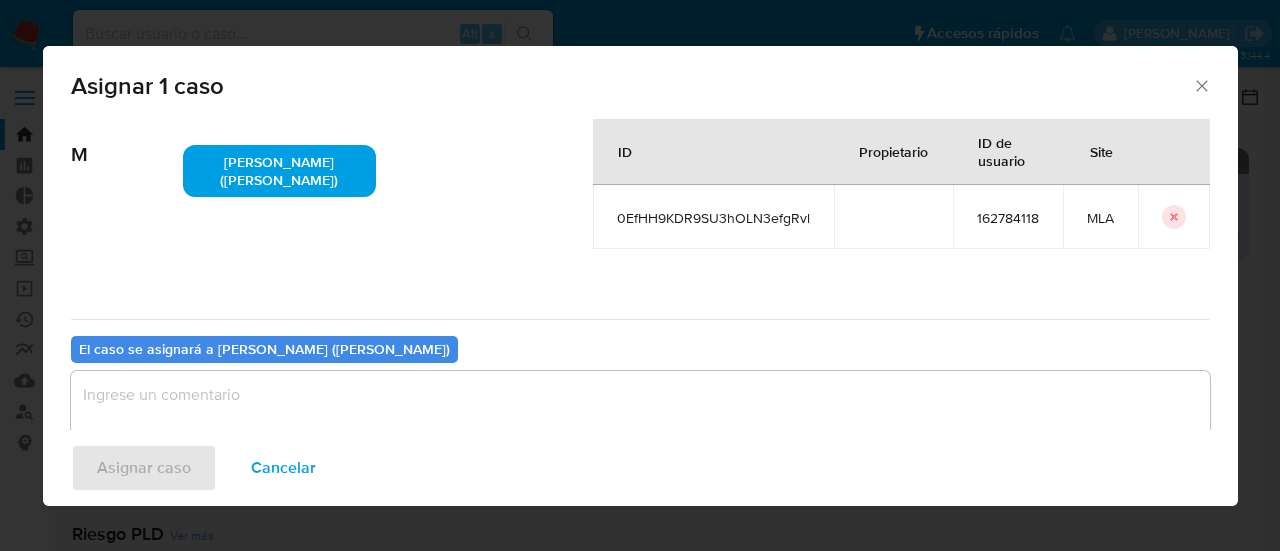 scroll, scrollTop: 80, scrollLeft: 0, axis: vertical 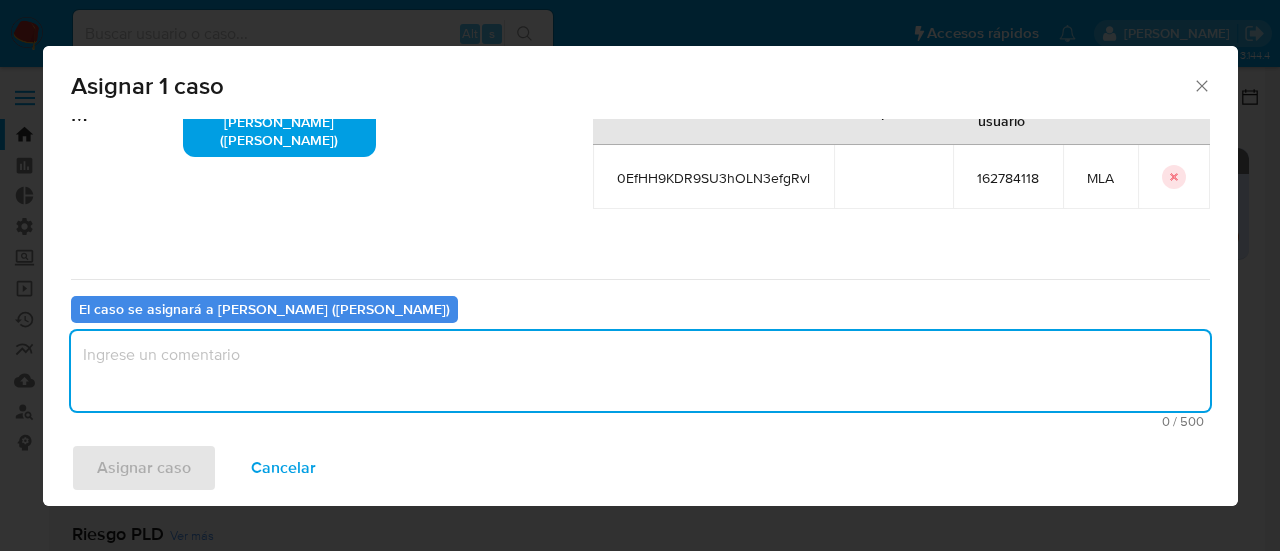 click at bounding box center [640, 371] 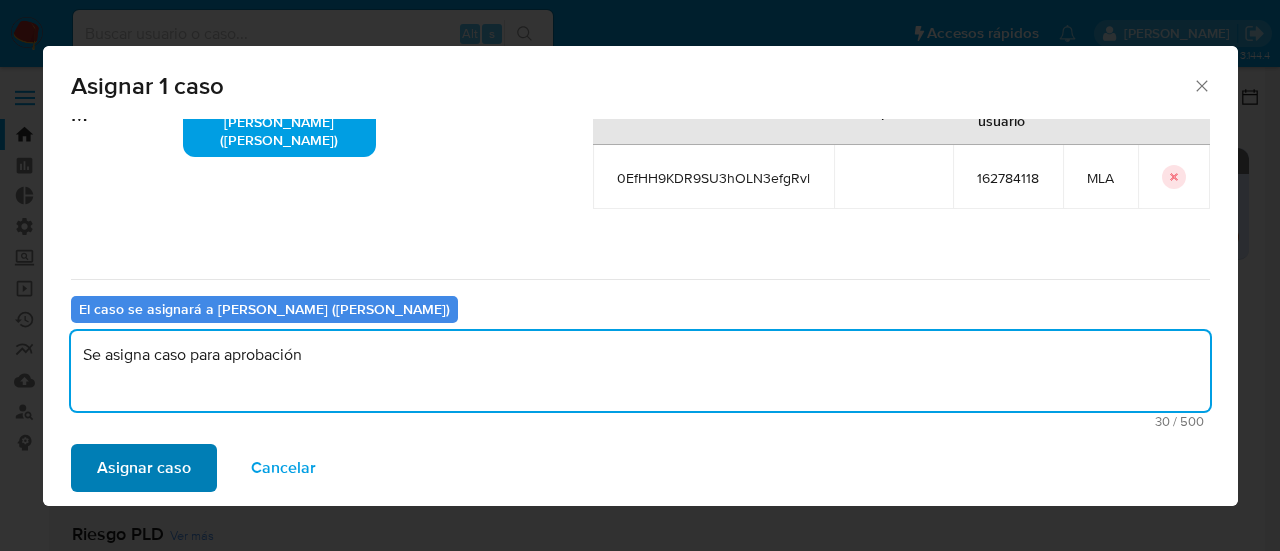 type on "Se asigna caso para aprobación" 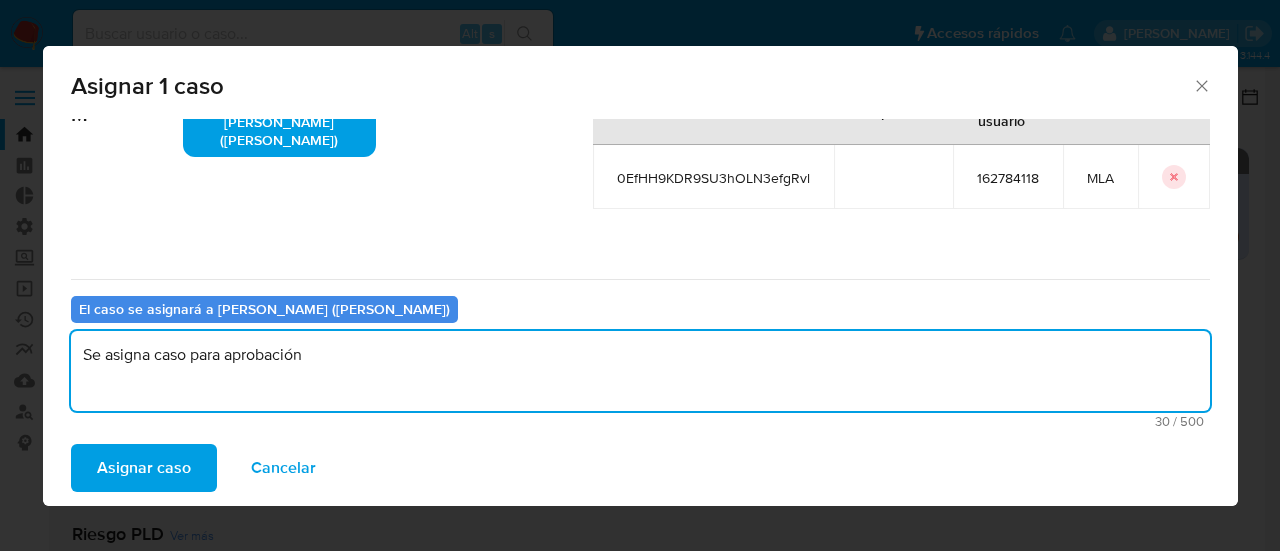 click on "Asignar caso" at bounding box center [144, 468] 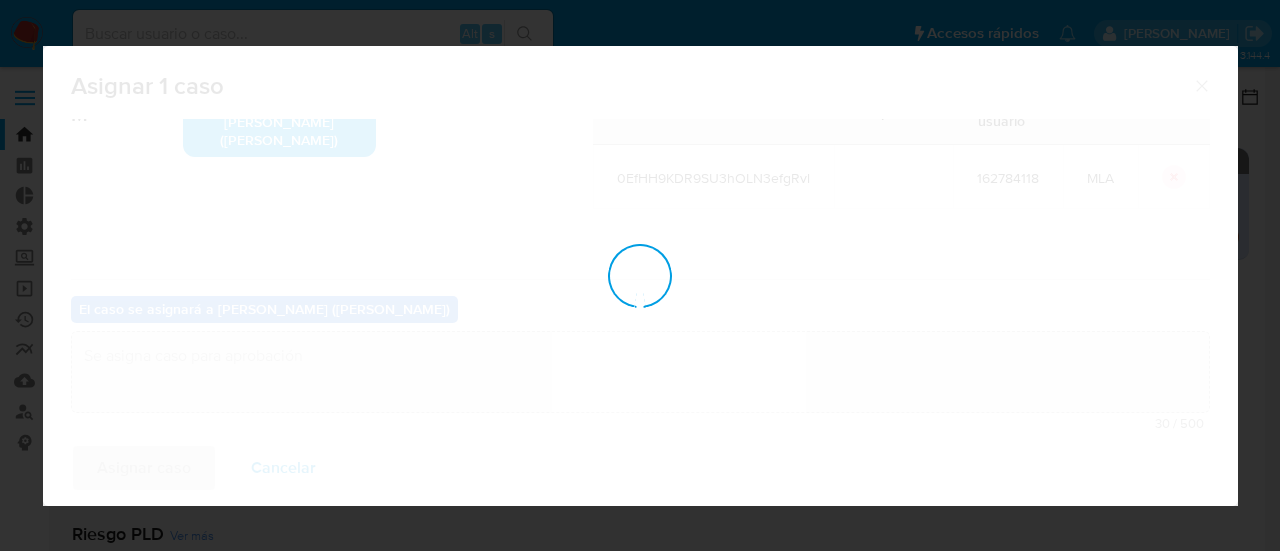 type 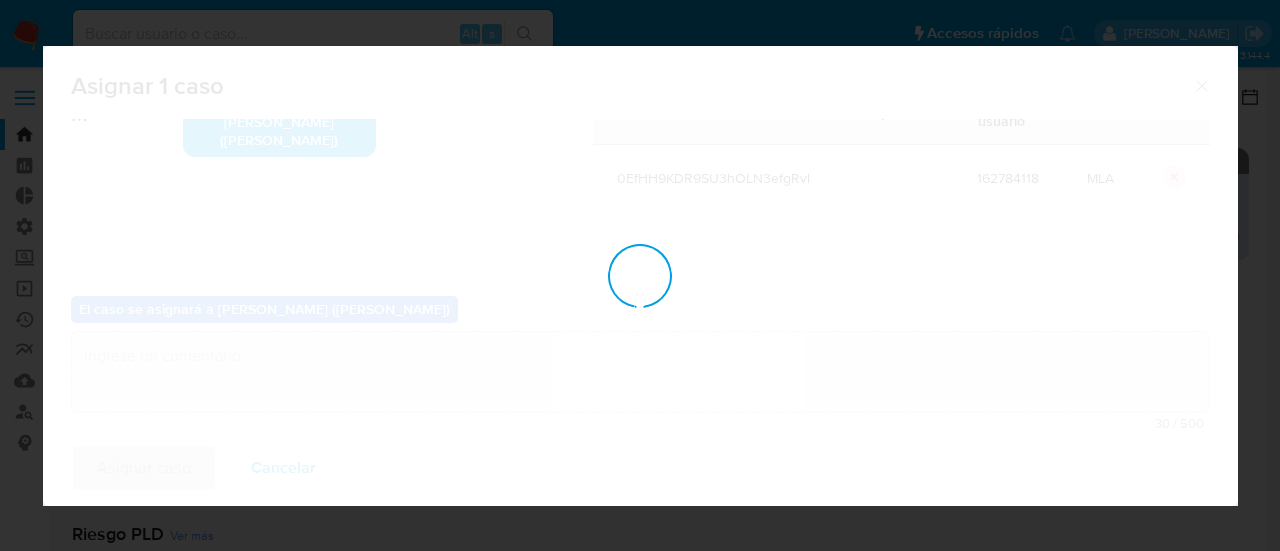 checkbox on "false" 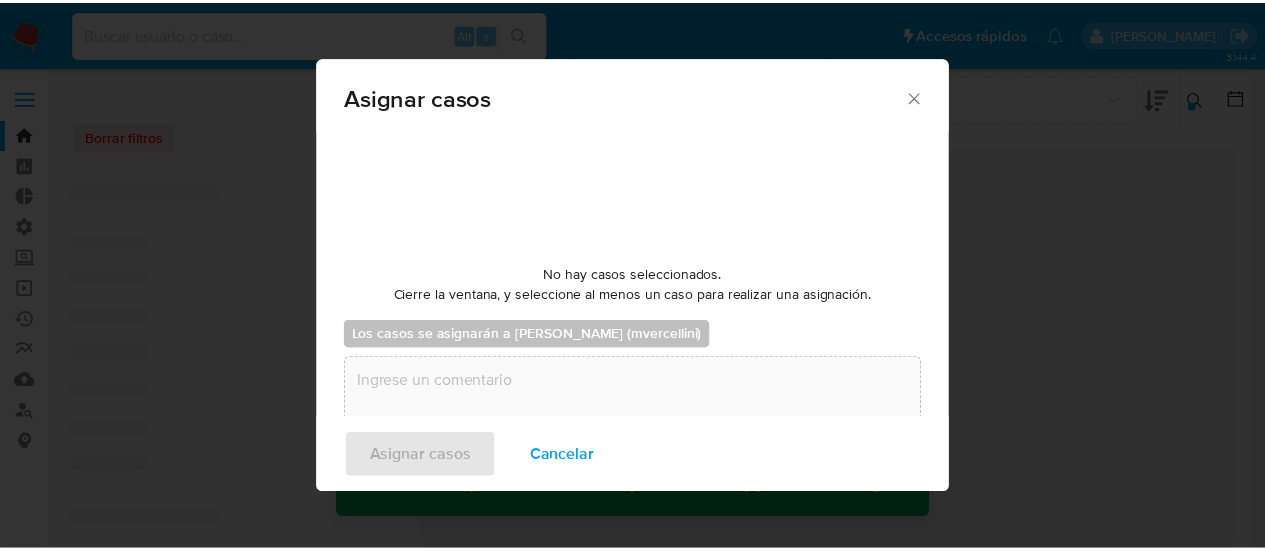 scroll, scrollTop: 75, scrollLeft: 0, axis: vertical 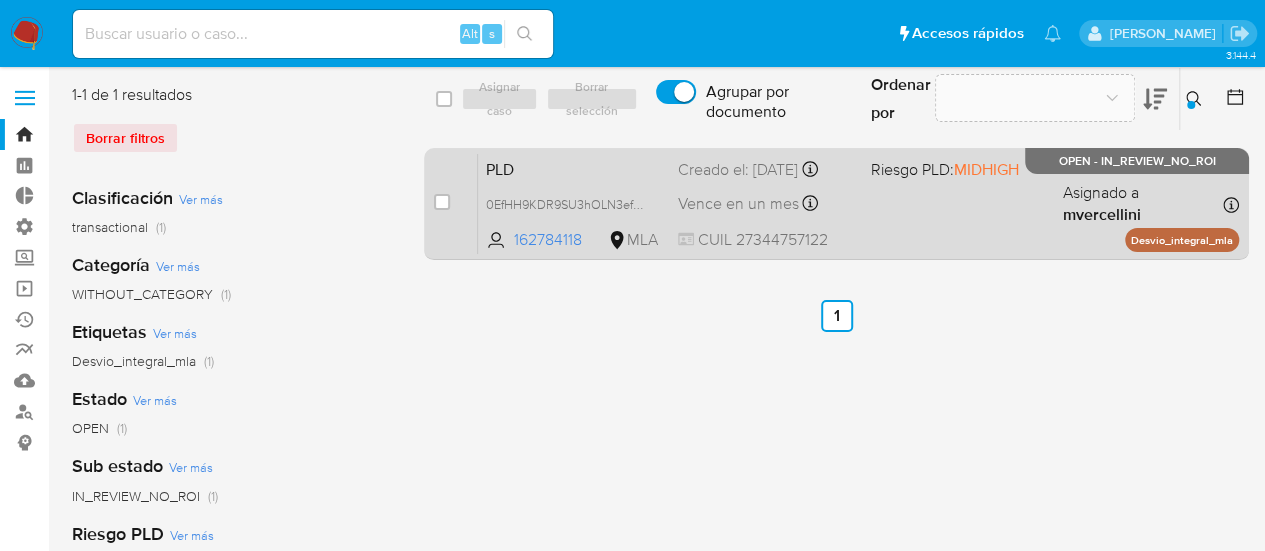 click on "Vence en un mes   Vence el 10/08/2025 03:08:49" at bounding box center [766, 203] 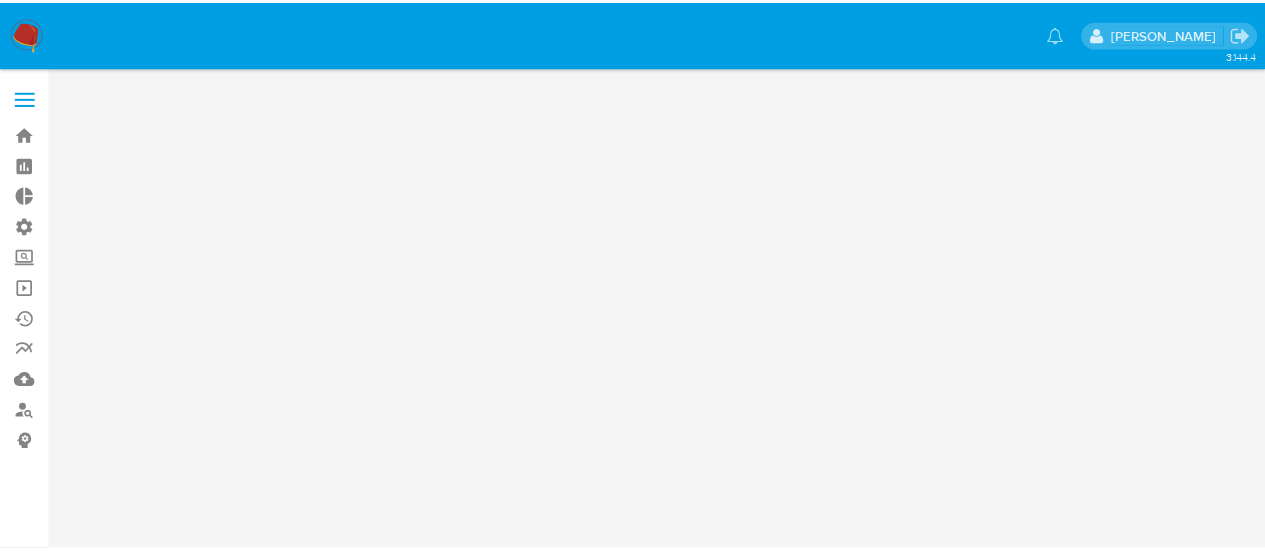scroll, scrollTop: 0, scrollLeft: 0, axis: both 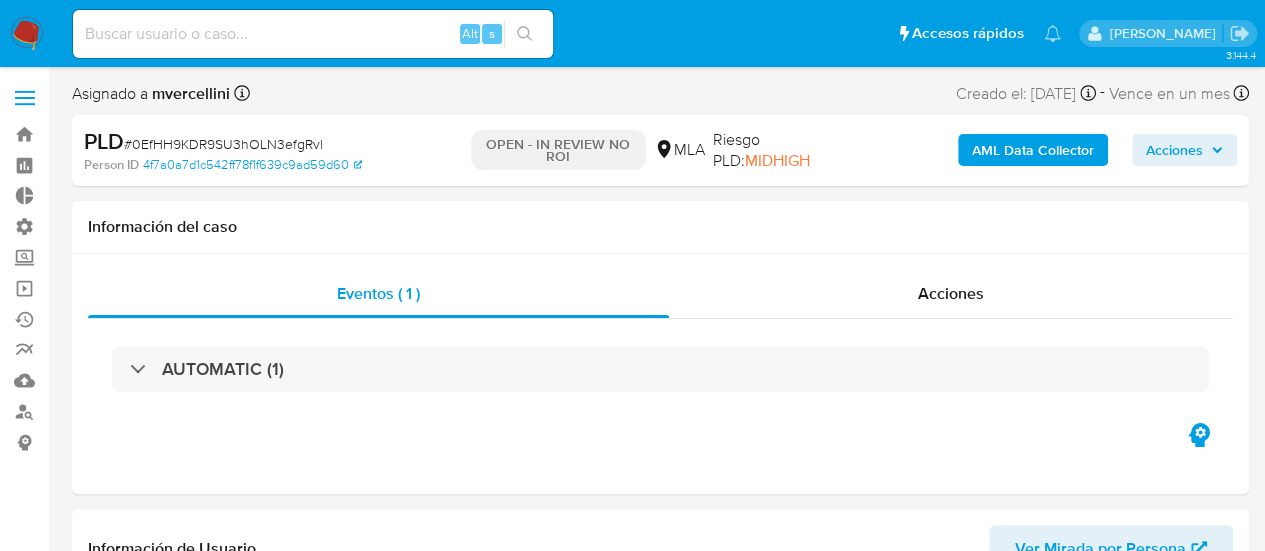 select on "10" 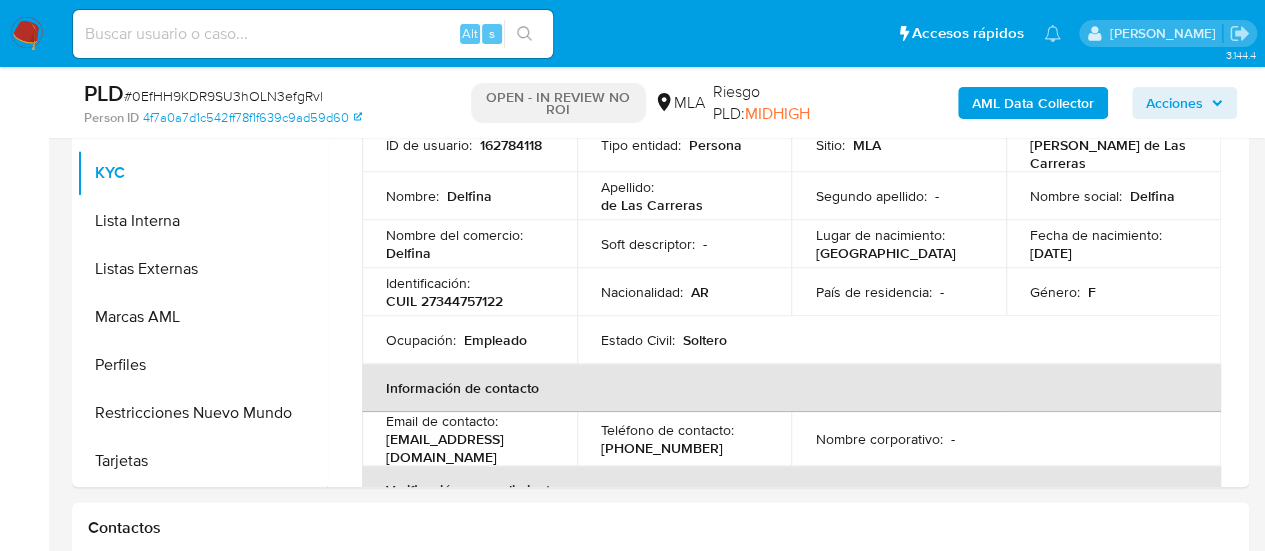 scroll, scrollTop: 550, scrollLeft: 0, axis: vertical 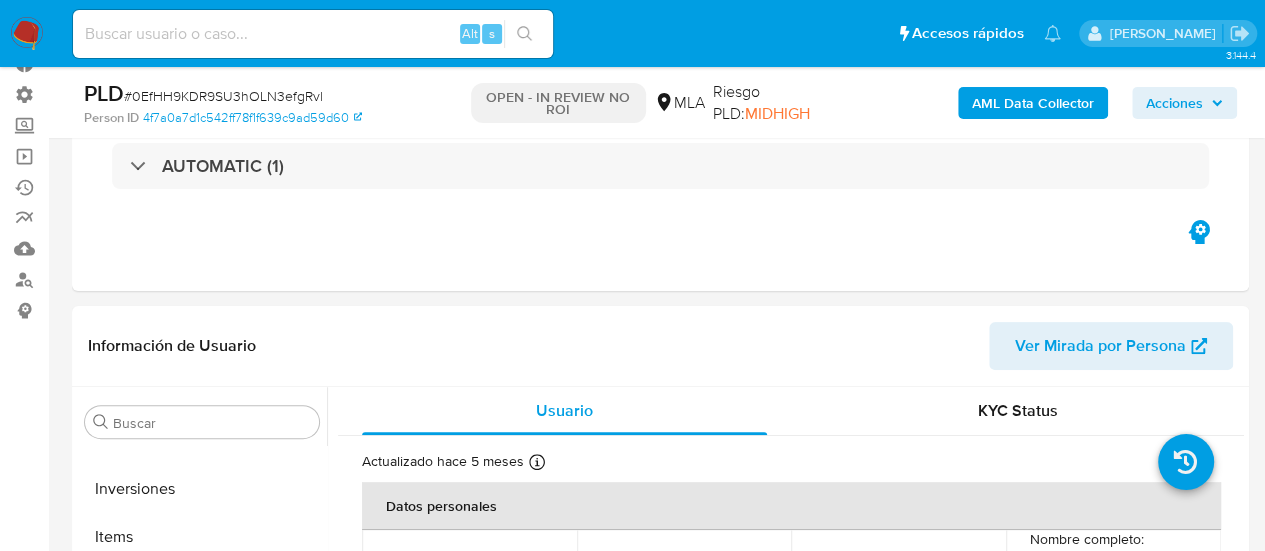 click on "Acciones" at bounding box center (1184, 103) 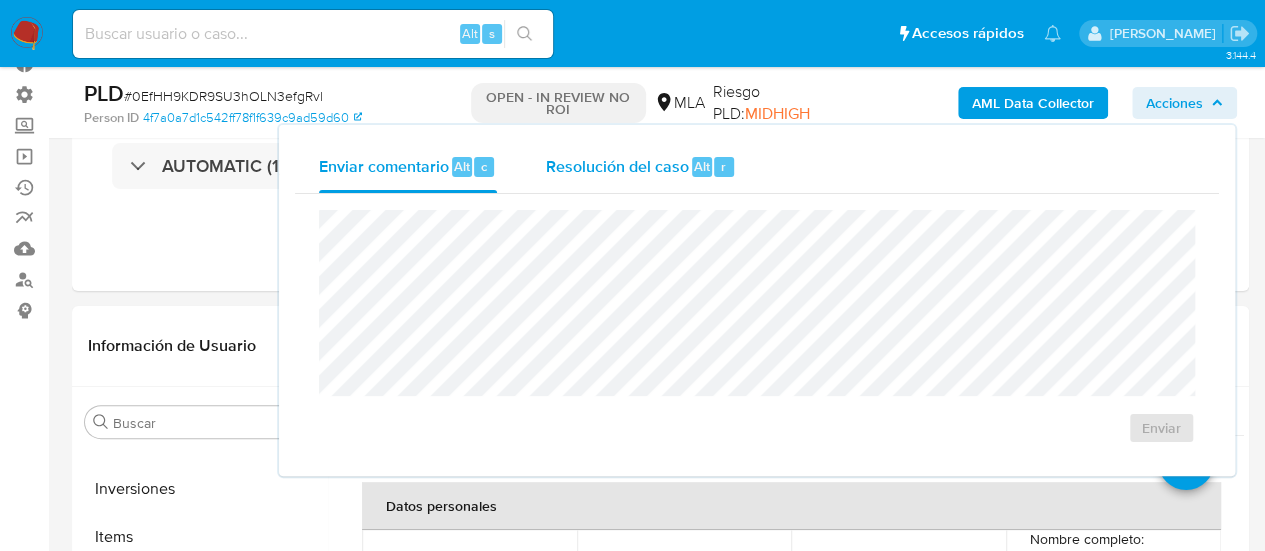 click on "Resolución del caso Alt r" at bounding box center (640, 167) 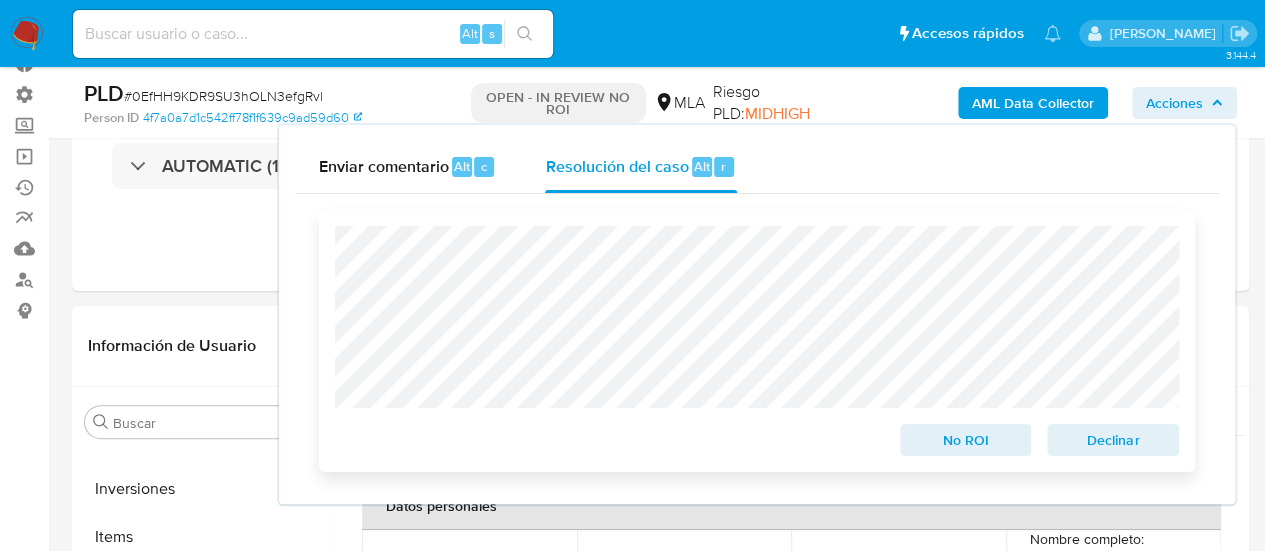 click on "No ROI" at bounding box center (966, 440) 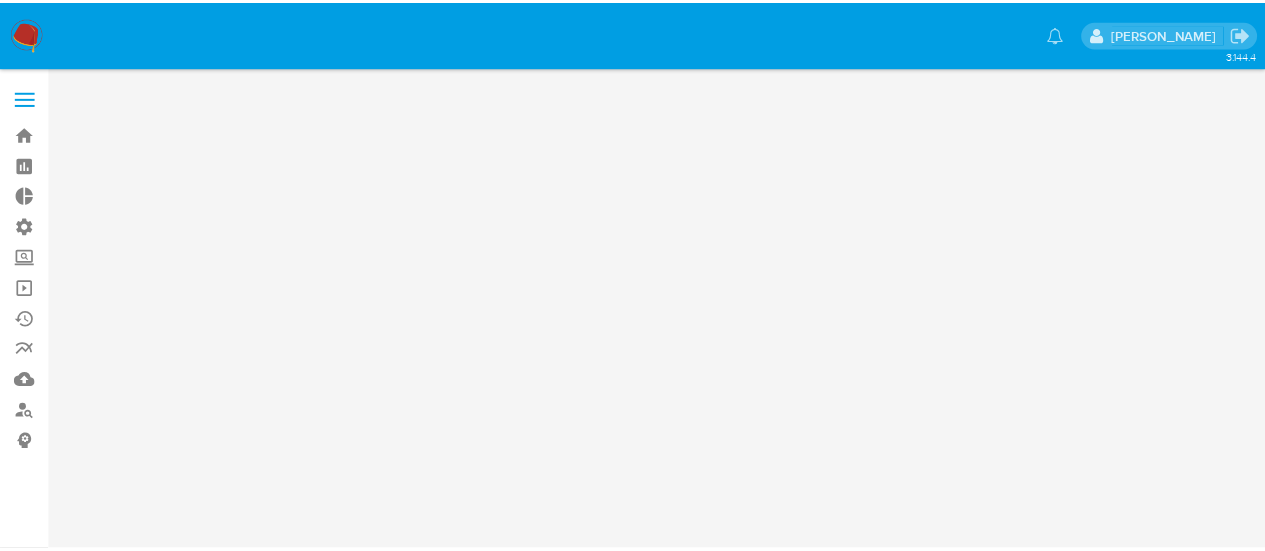 scroll, scrollTop: 0, scrollLeft: 0, axis: both 